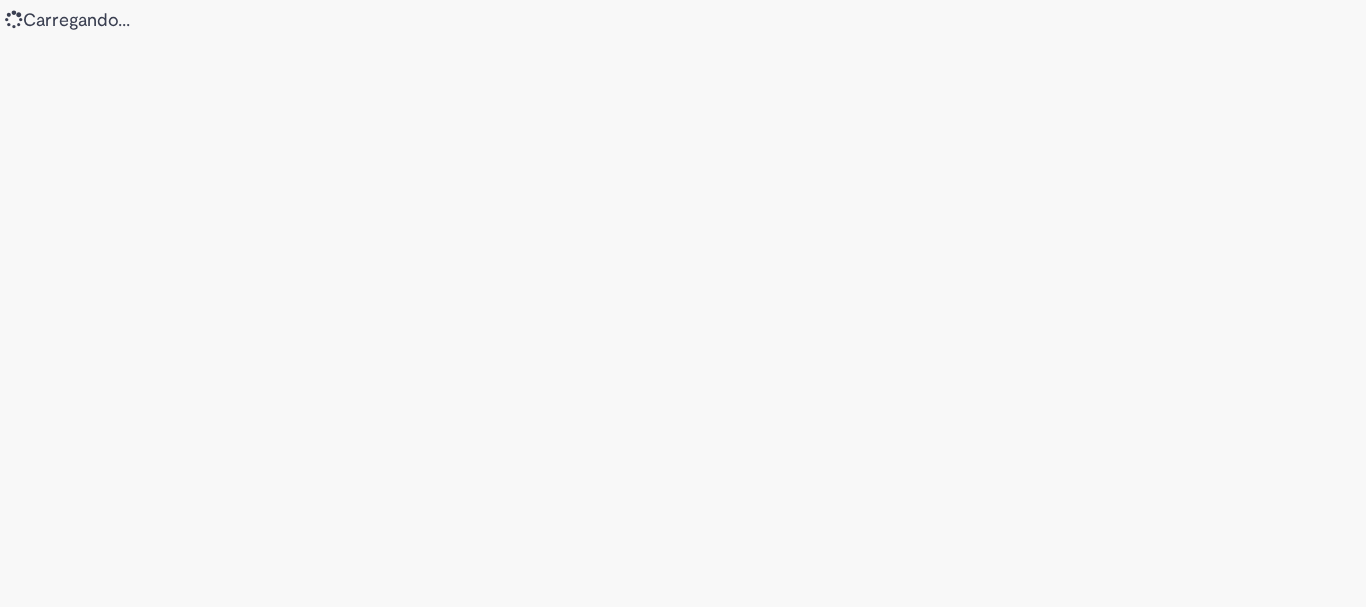 scroll, scrollTop: 0, scrollLeft: 0, axis: both 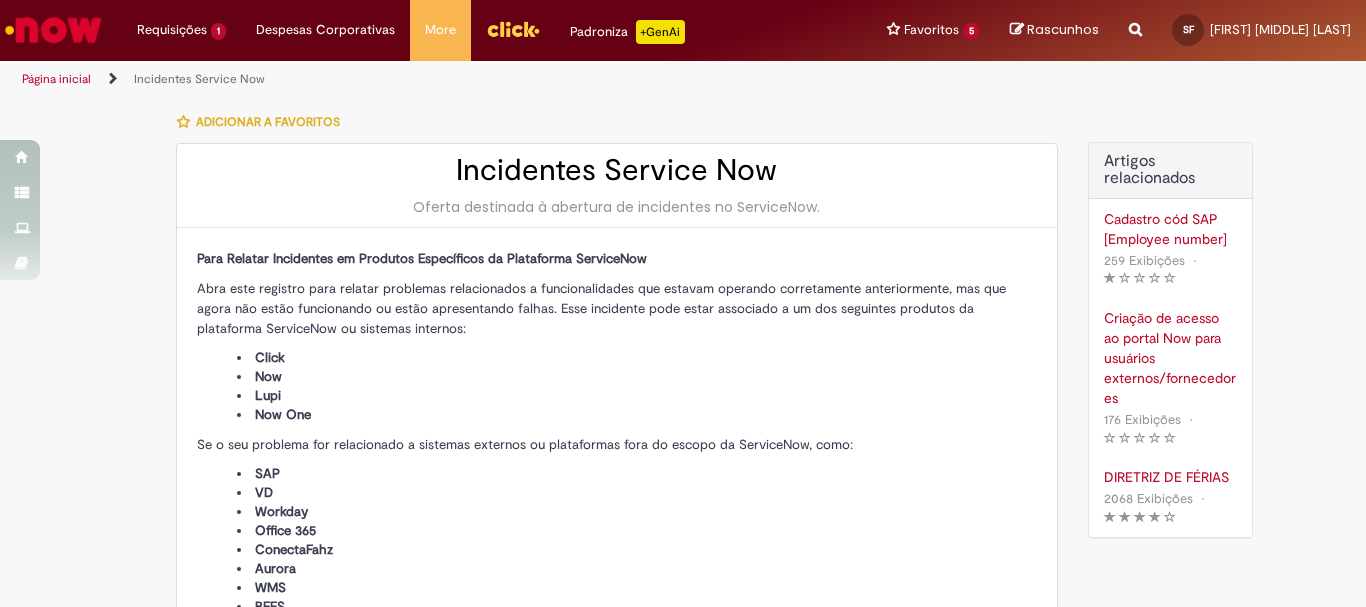 type on "**********" 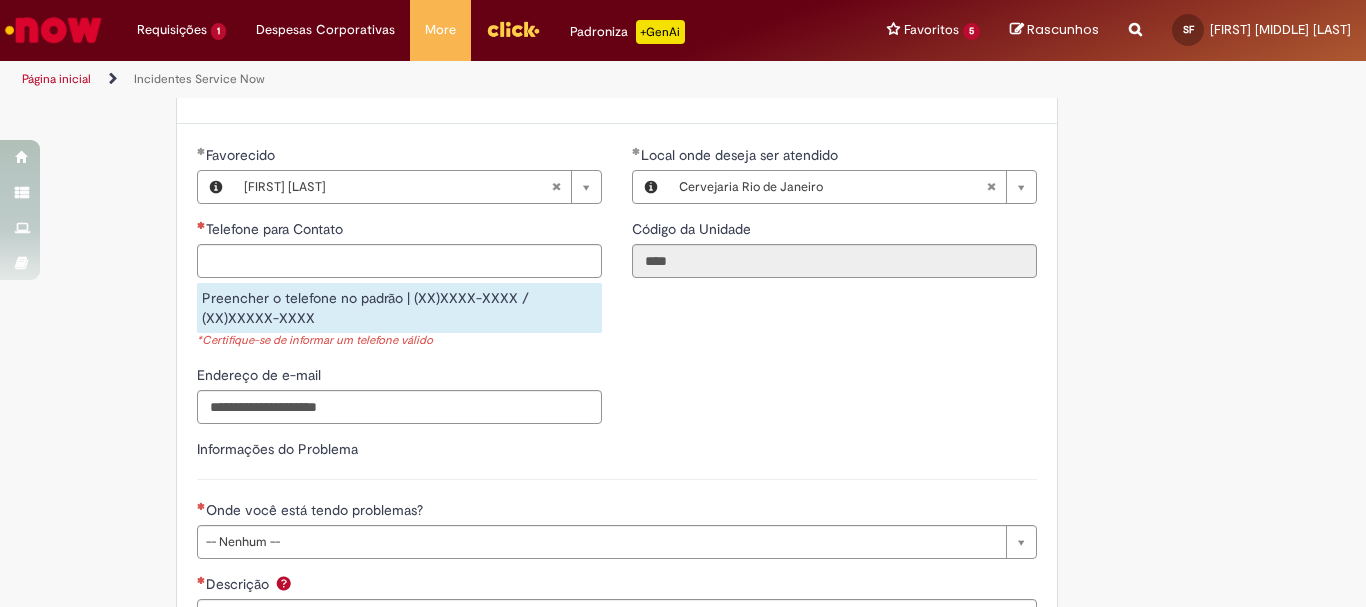 scroll, scrollTop: 676, scrollLeft: 0, axis: vertical 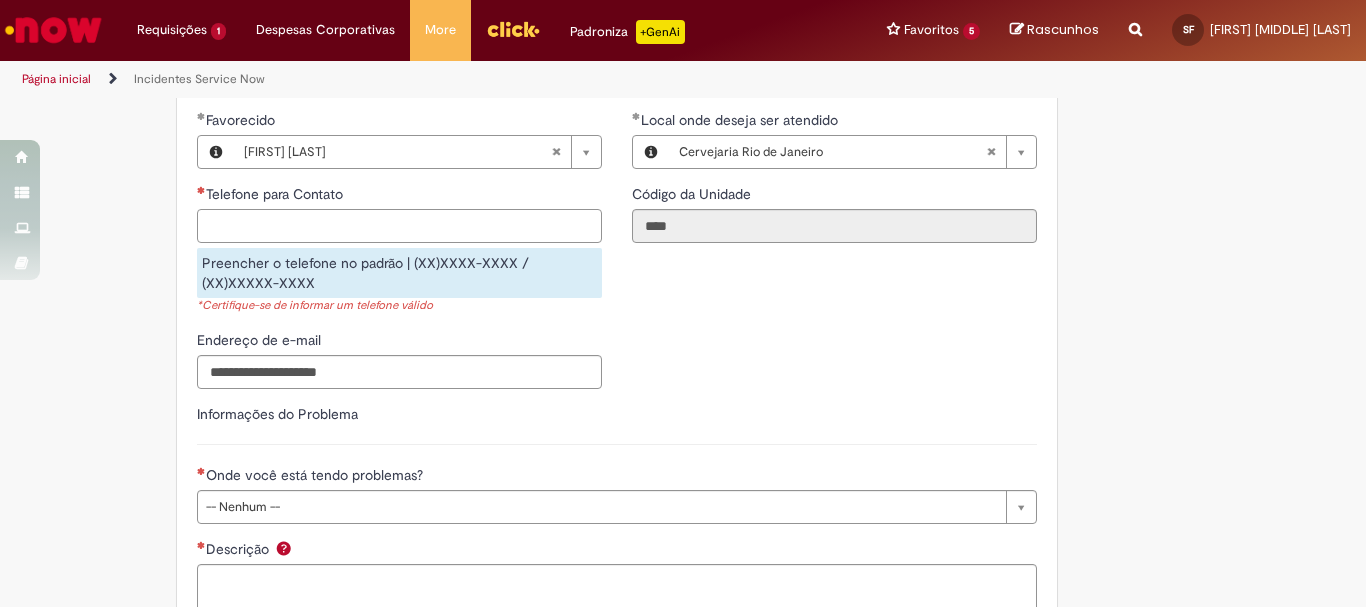 click on "Telefone para Contato" at bounding box center (399, 226) 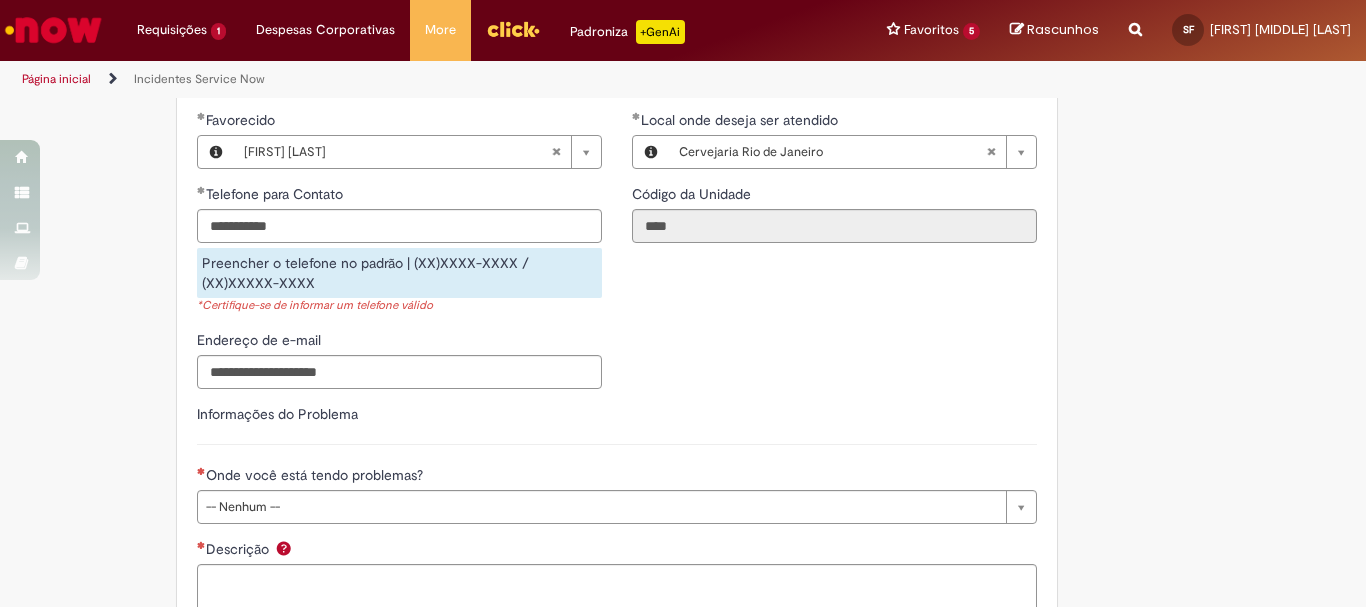 type on "**********" 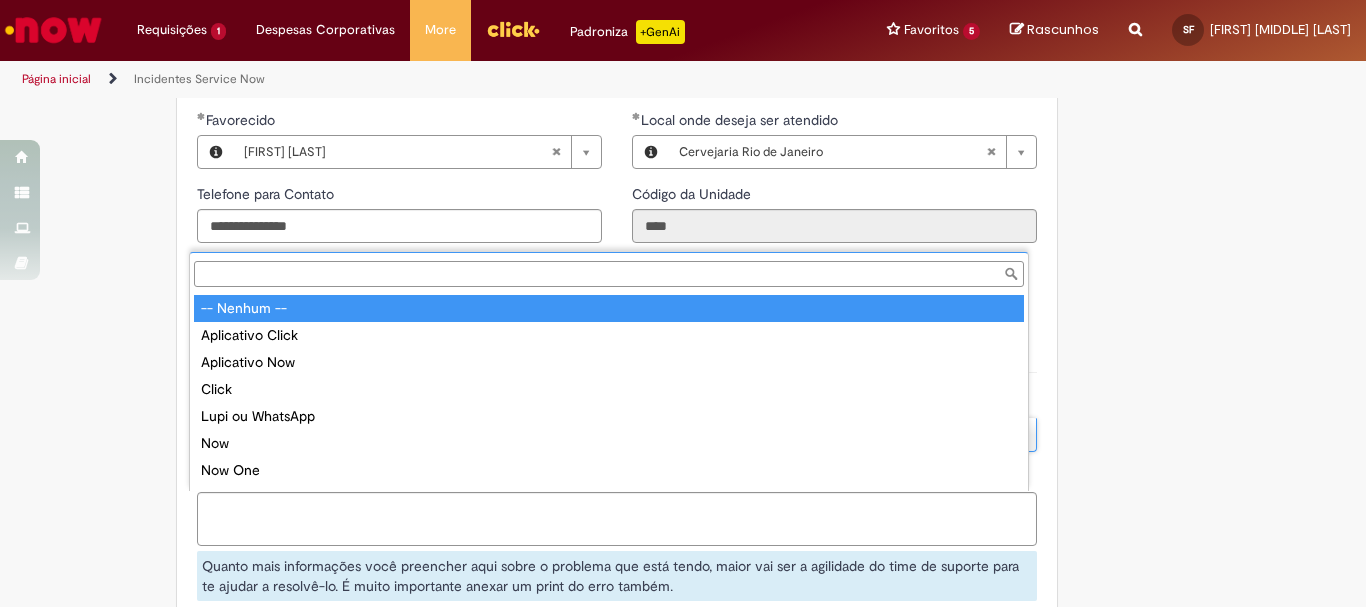 scroll, scrollTop: 16, scrollLeft: 0, axis: vertical 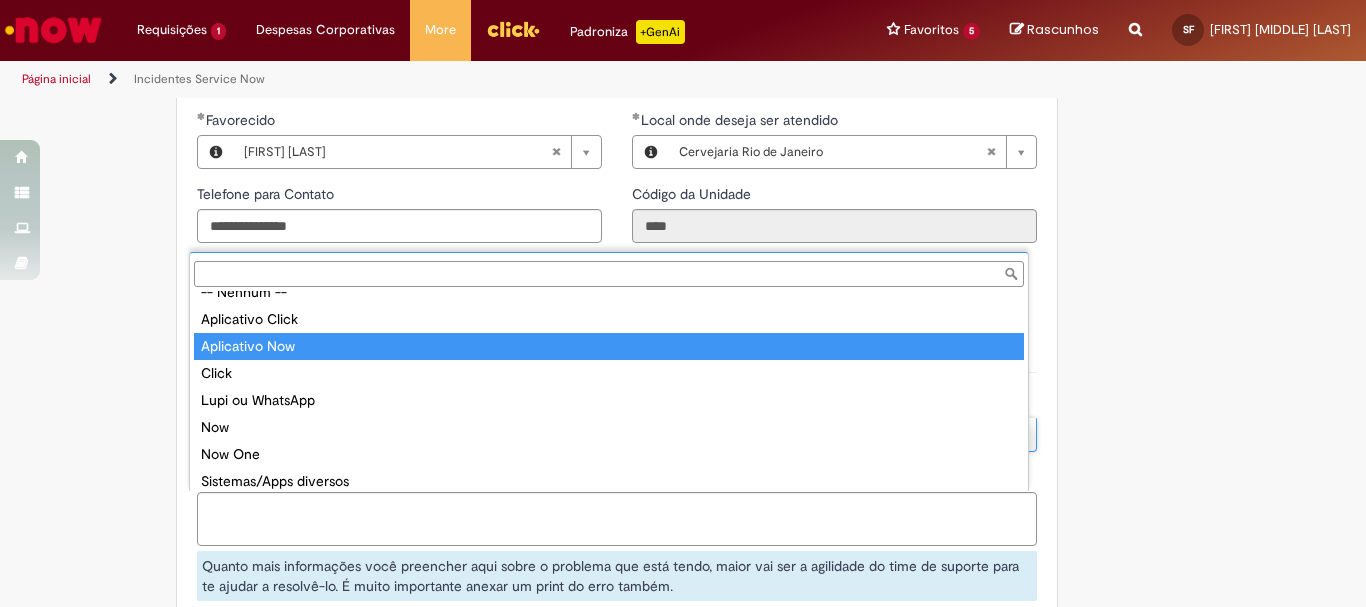 type on "**********" 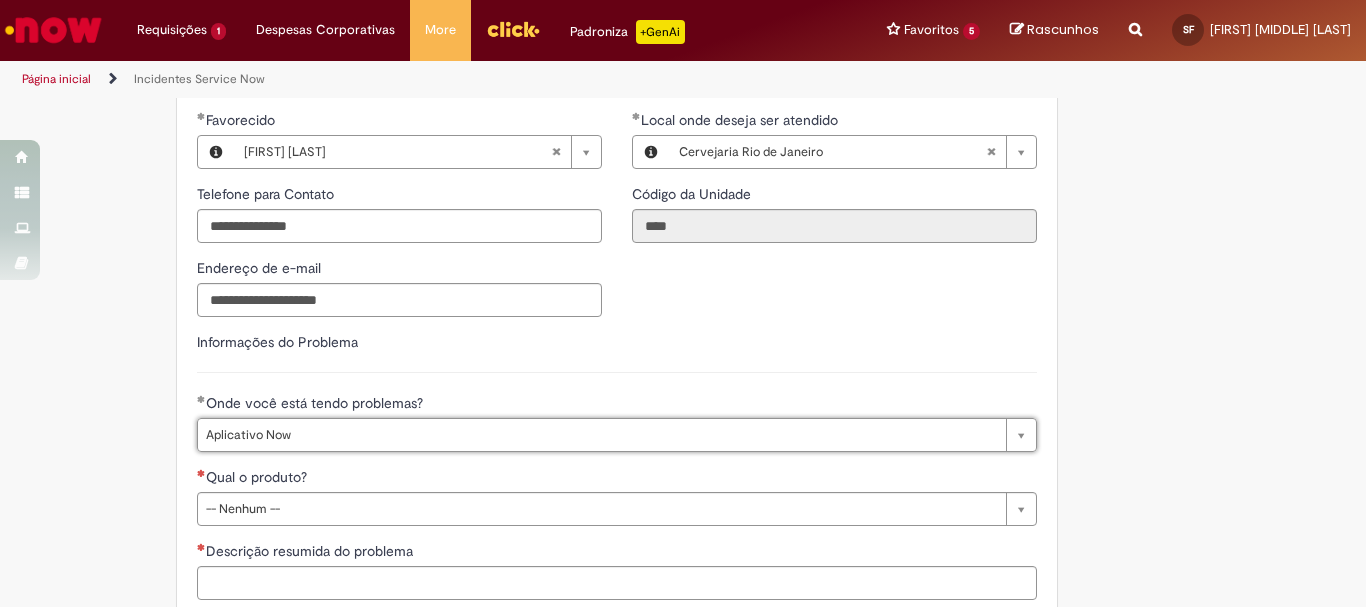 type 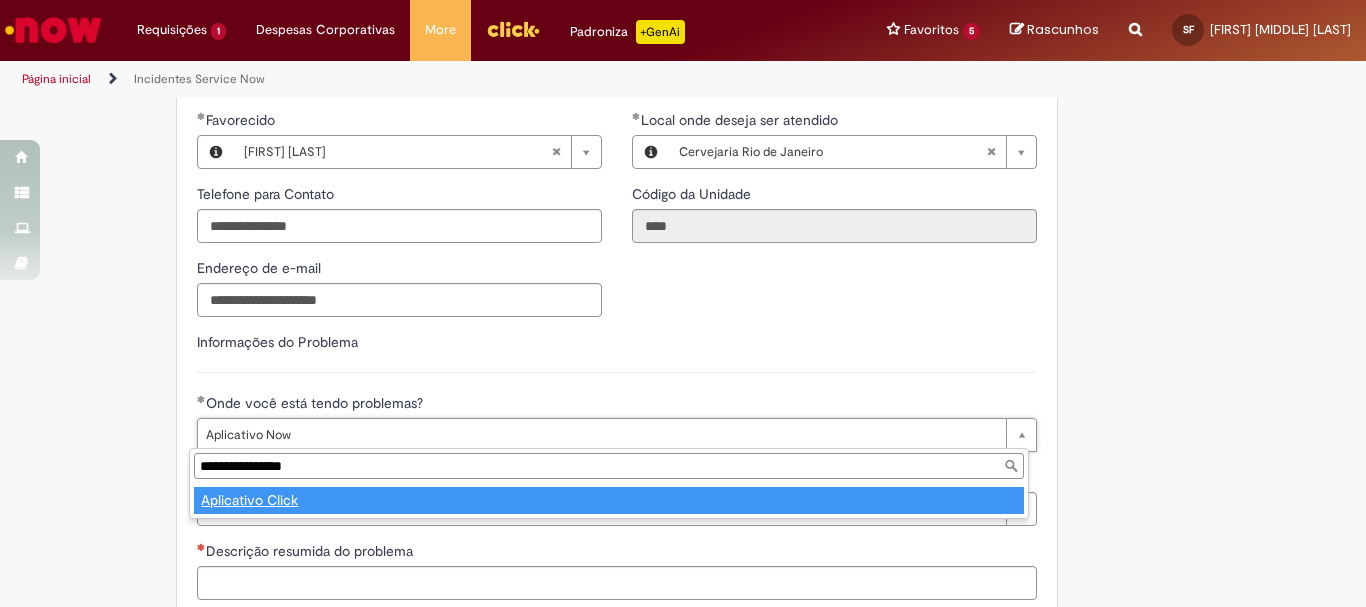 type on "**********" 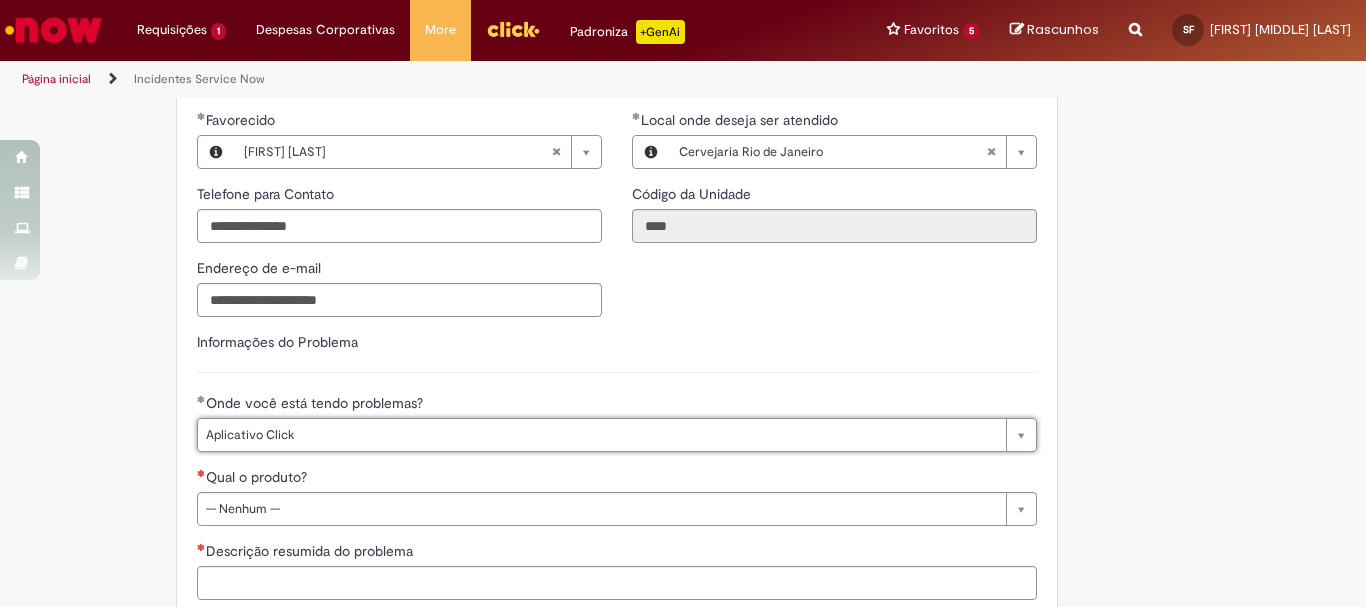 scroll, scrollTop: 0, scrollLeft: 92, axis: horizontal 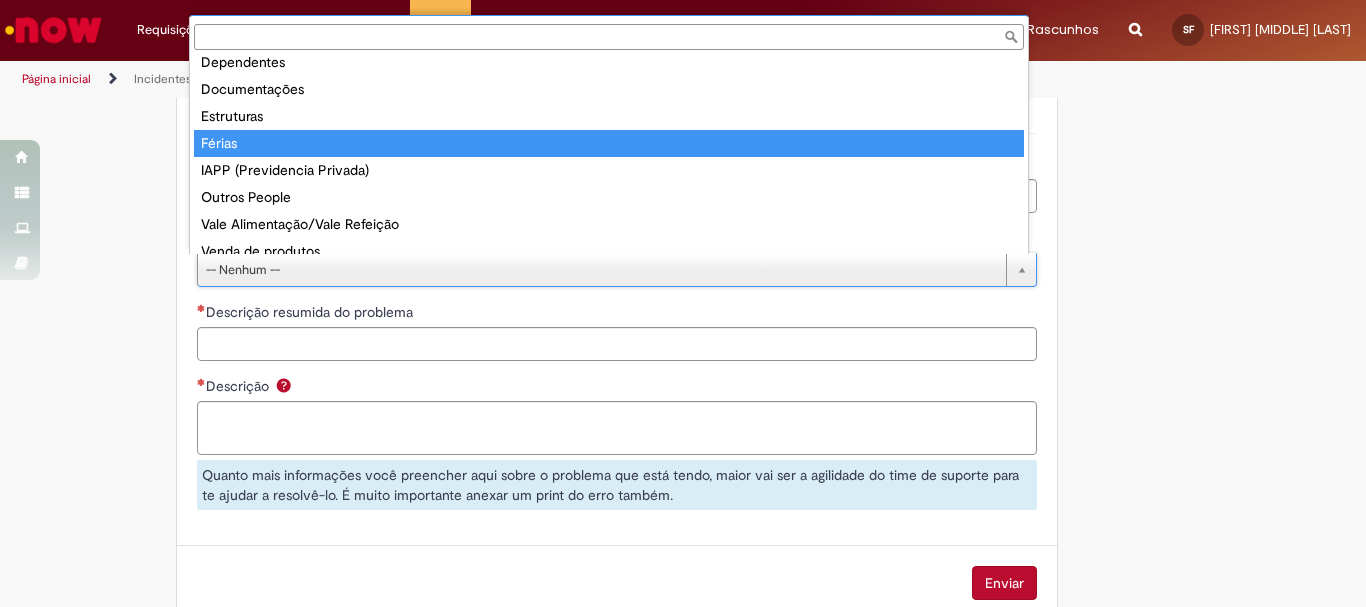 type on "******" 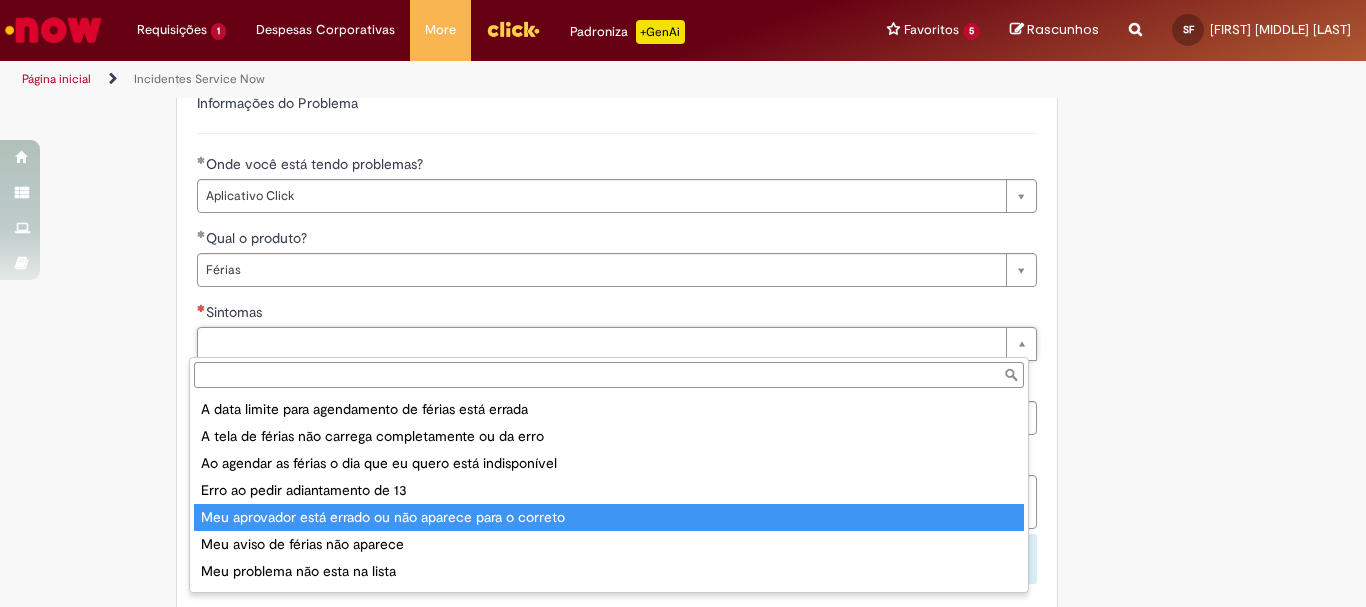 type on "**********" 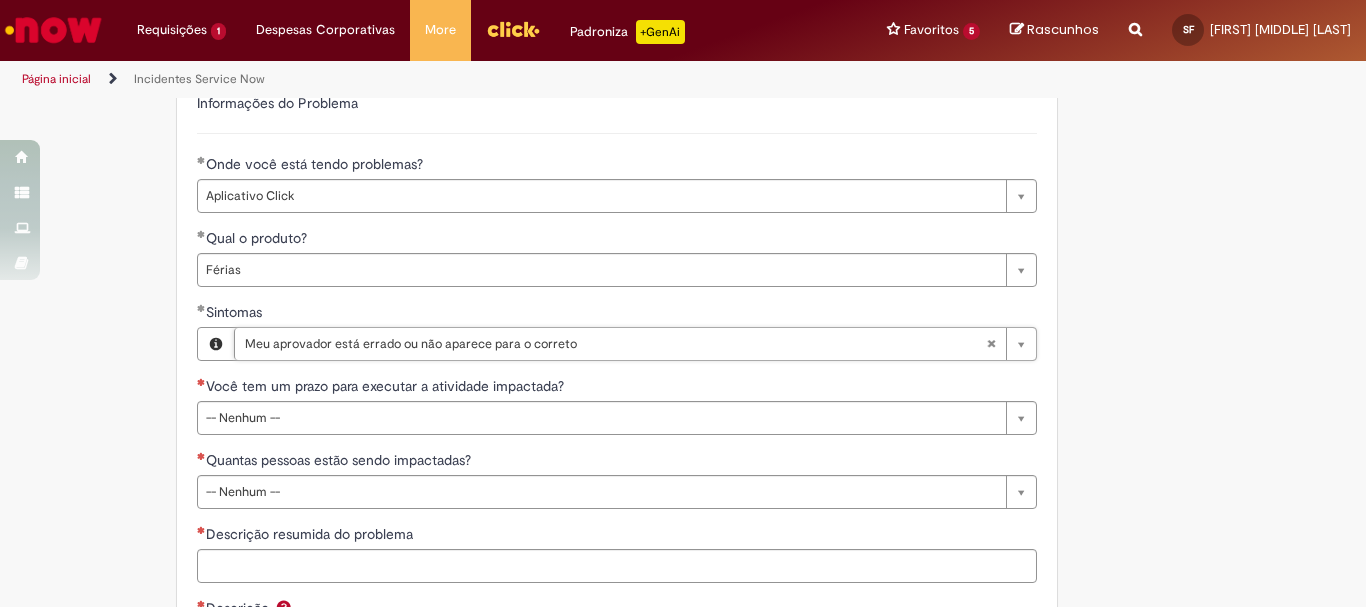 type 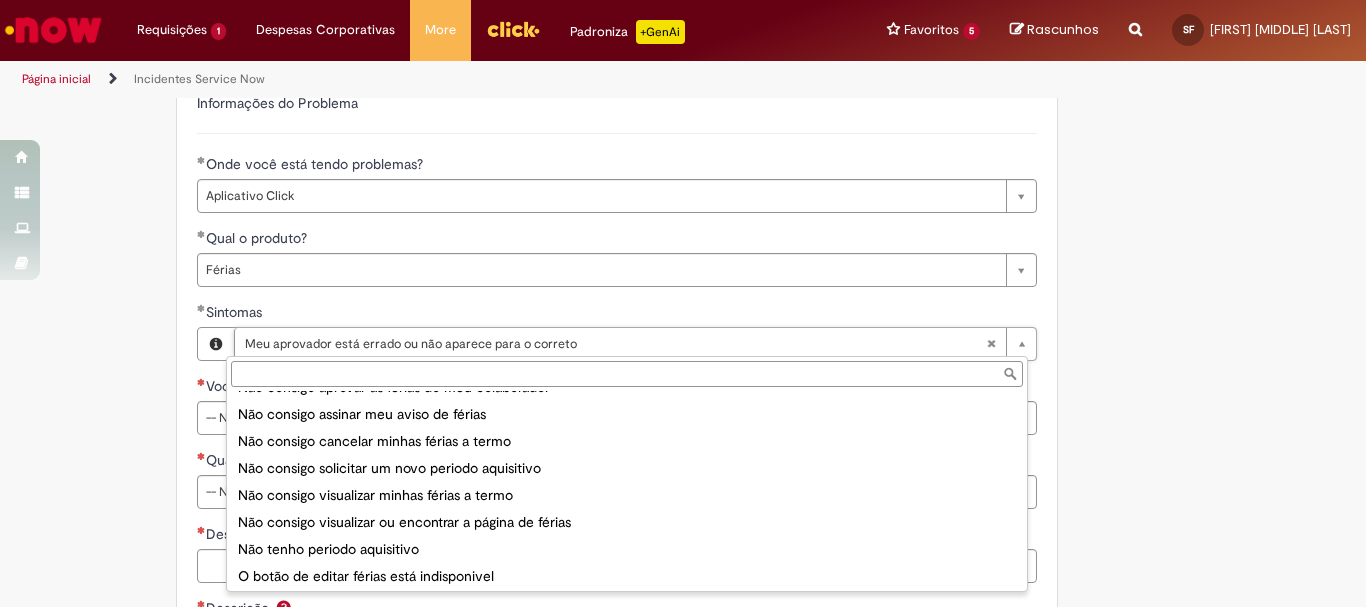 scroll, scrollTop: 321, scrollLeft: 0, axis: vertical 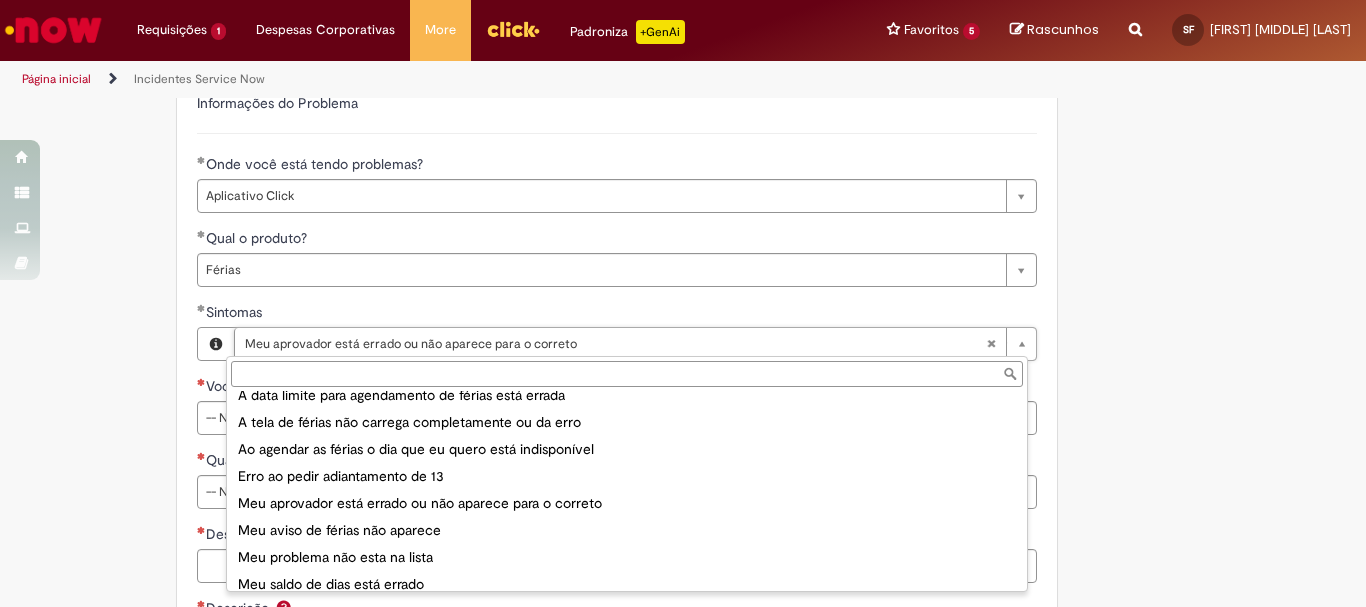 type on "**********" 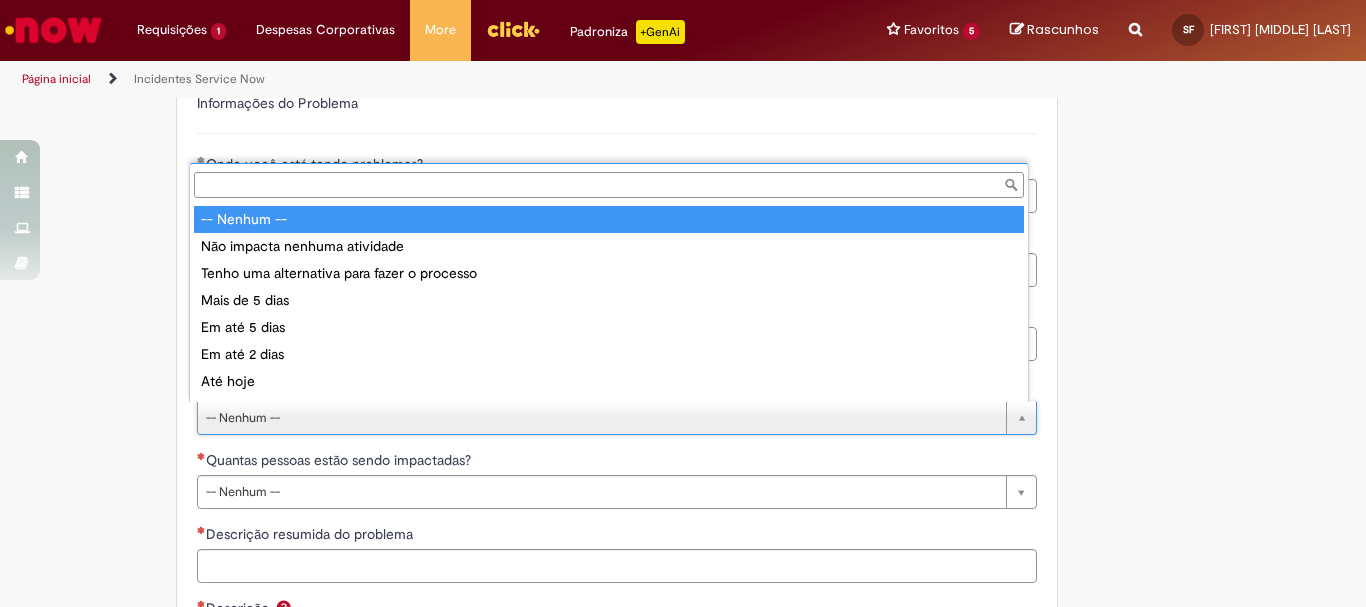 scroll, scrollTop: 0, scrollLeft: 0, axis: both 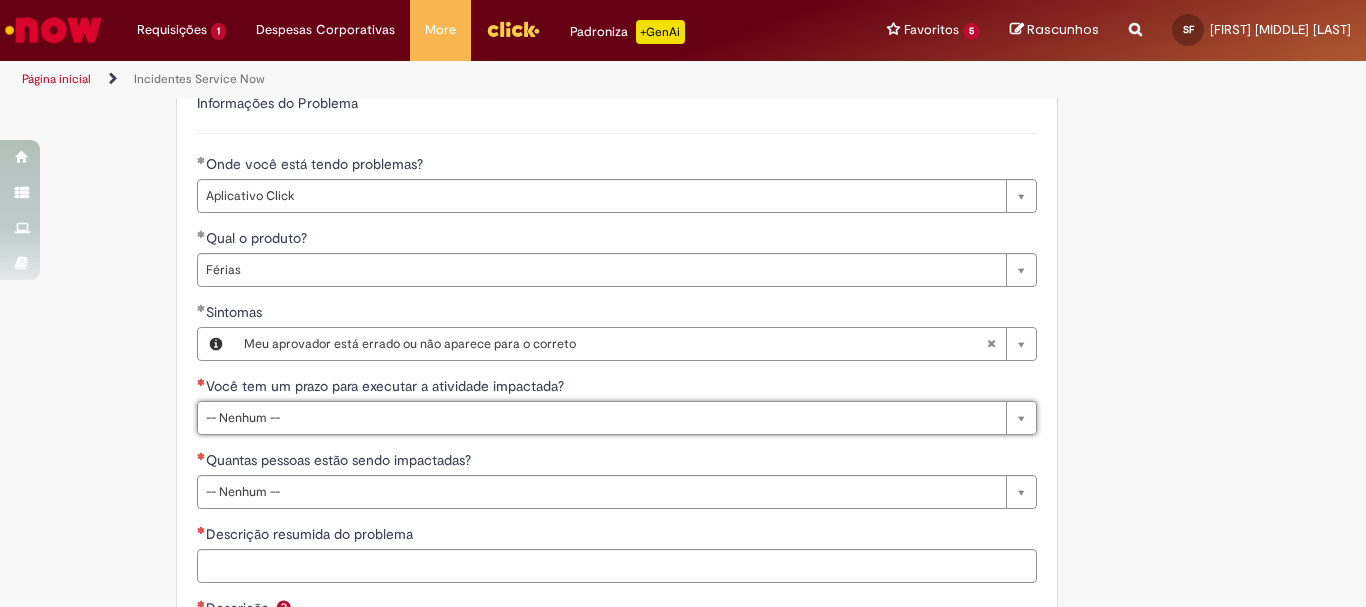click on "Adicionar a Favoritos
Incidentes Service Now
Oferta destinada à abertura de incidentes no ServiceNow.
Para Relatar Incidentes em Produtos Específicos da Plataforma ServiceNow
Abra este registro para relatar problemas relacionados a funcionalidades que estavam operando corretamente anteriormente, mas que agora não estão funcionando ou estão apresentando falhas. Esse incidente pode estar associado a um dos seguintes produtos da plataforma ServiceNow ou sistemas internos:
Click
Now
Lupi
Now One
Se o seu problema for relacionado a sistemas externos ou plataformas fora do escopo da ServiceNow, como:
SAP
VD
Workday
Office 365
ConectaFahz
Aurora
WMS
BEES
Authenticator     entre outros...
Por favor, abra um incidente no  Portal NOW Global.
Importante
Urgência Grupo resolvedor" at bounding box center (683, 68) 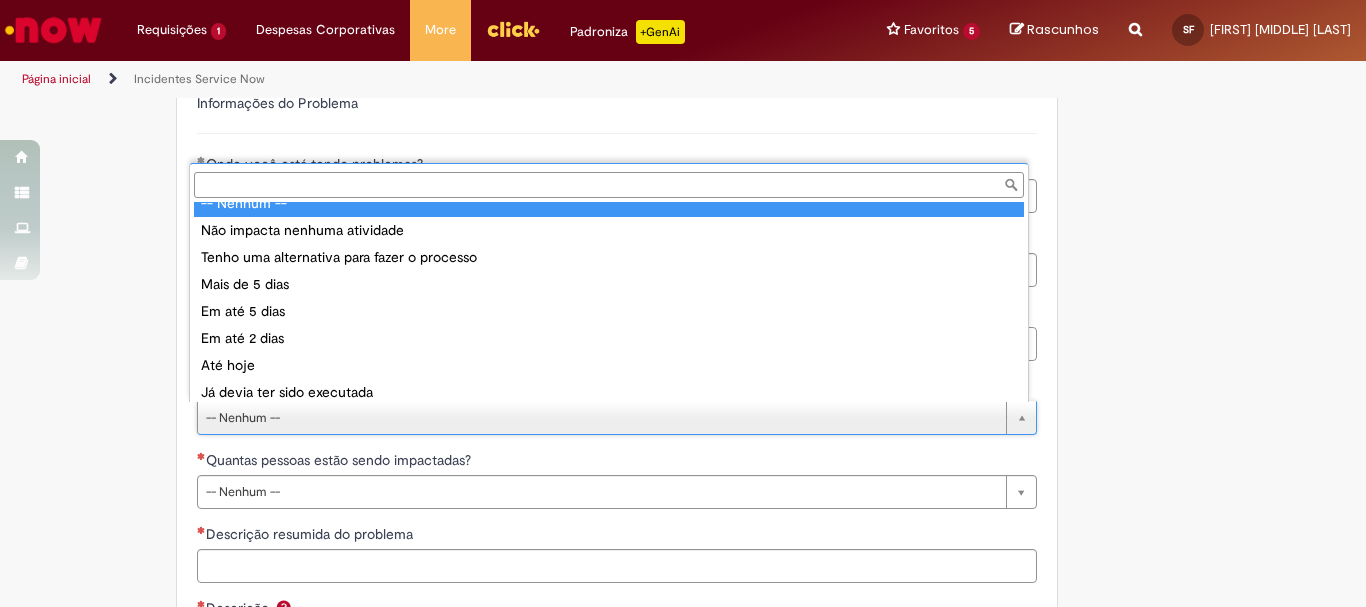 scroll, scrollTop: 16, scrollLeft: 0, axis: vertical 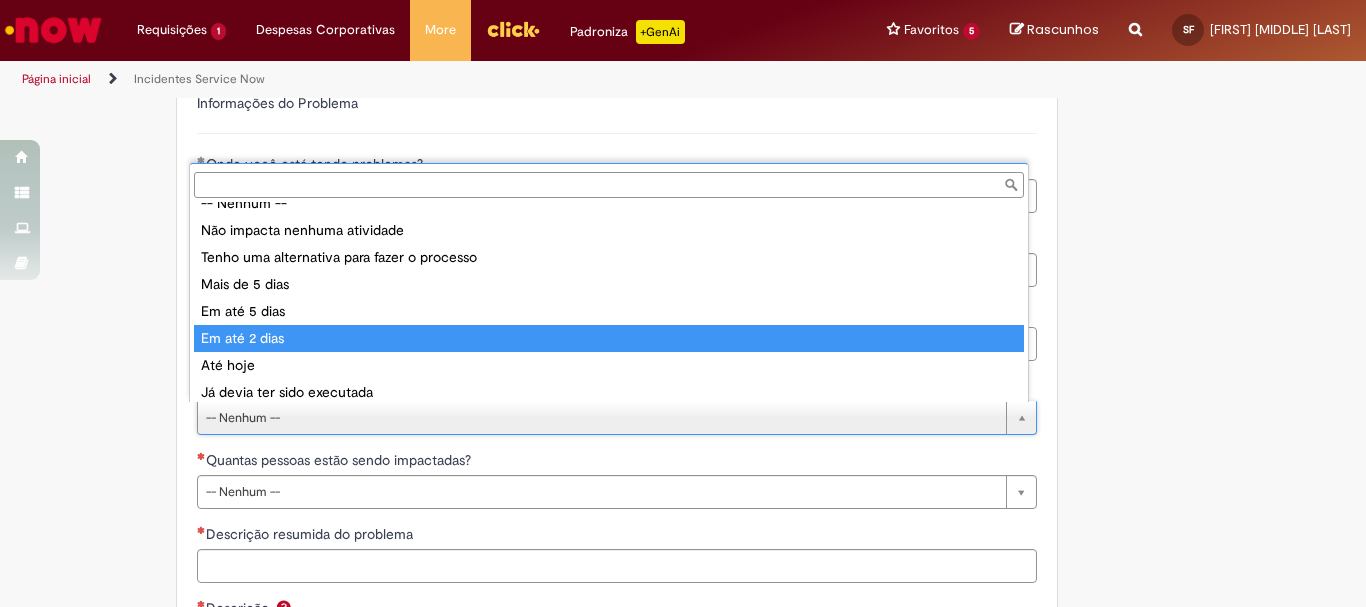type on "**********" 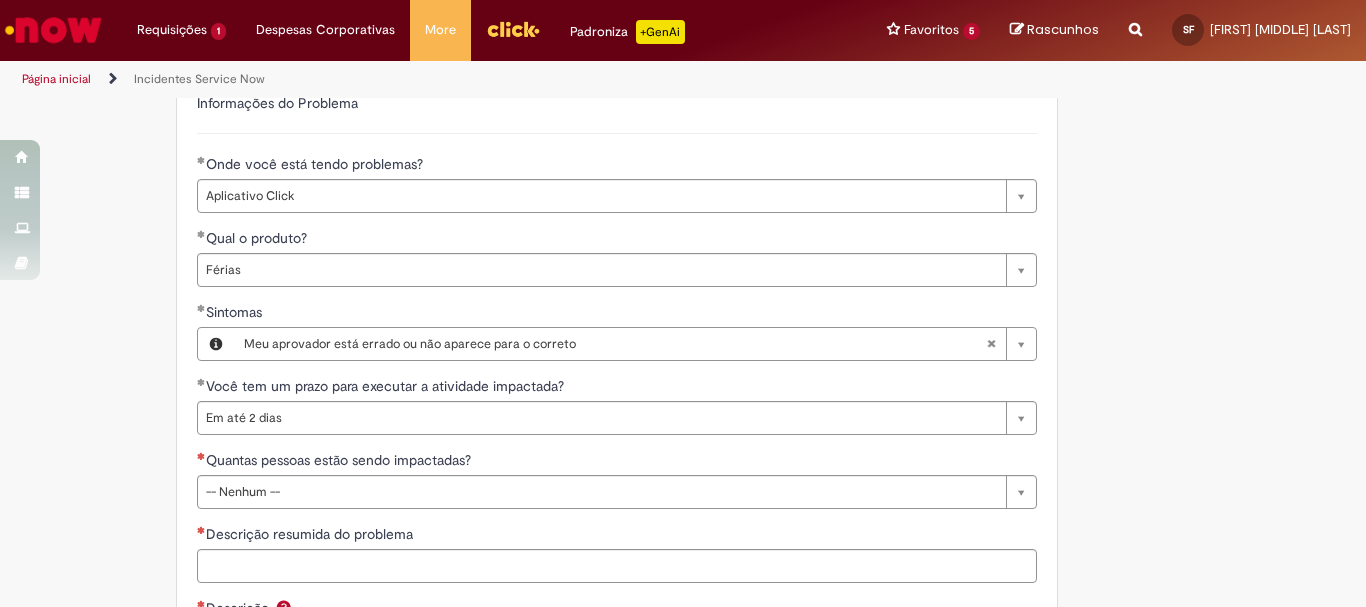 click on "Adicionar a Favoritos
Incidentes Service Now
Oferta destinada à abertura de incidentes no ServiceNow.
Para Relatar Incidentes em Produtos Específicos da Plataforma ServiceNow
Abra este registro para relatar problemas relacionados a funcionalidades que estavam operando corretamente anteriormente, mas que agora não estão funcionando ou estão apresentando falhas. Esse incidente pode estar associado a um dos seguintes produtos da plataforma ServiceNow ou sistemas internos:
Click
Now
Lupi
Now One
Se o seu problema for relacionado a sistemas externos ou plataformas fora do escopo da ServiceNow, como:
SAP
VD
Workday
Office 365
ConectaFahz
Aurora
WMS
BEES
Authenticator     entre outros...
Por favor, abra um incidente no  Portal NOW Global.
Importante
Urgência Grupo resolvedor" at bounding box center (683, 68) 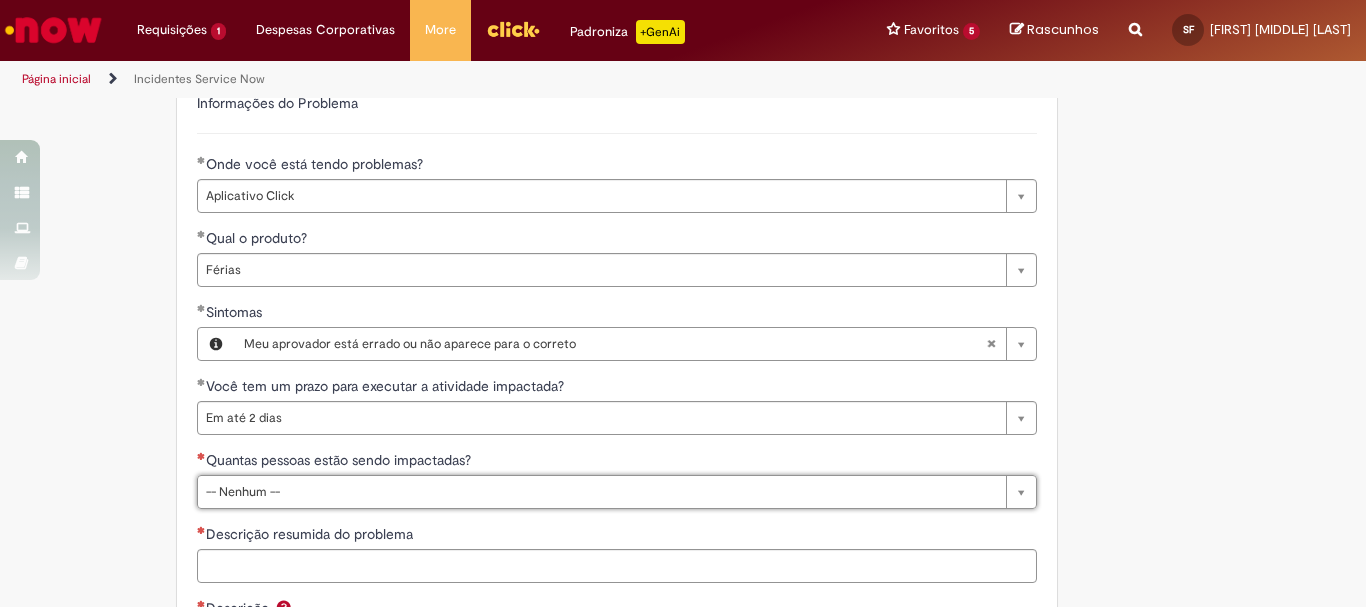 click on "Adicionar a Favoritos
Incidentes Service Now
Oferta destinada à abertura de incidentes no ServiceNow.
Para Relatar Incidentes em Produtos Específicos da Plataforma ServiceNow
Abra este registro para relatar problemas relacionados a funcionalidades que estavam operando corretamente anteriormente, mas que agora não estão funcionando ou estão apresentando falhas. Esse incidente pode estar associado a um dos seguintes produtos da plataforma ServiceNow ou sistemas internos:
Click
Now
Lupi
Now One
Se o seu problema for relacionado a sistemas externos ou plataformas fora do escopo da ServiceNow, como:
SAP
VD
Workday
Office 365
ConectaFahz
Aurora
WMS
BEES
Authenticator     entre outros...
Por favor, abra um incidente no  Portal NOW Global.
Importante
Urgência Grupo resolvedor" at bounding box center (683, 68) 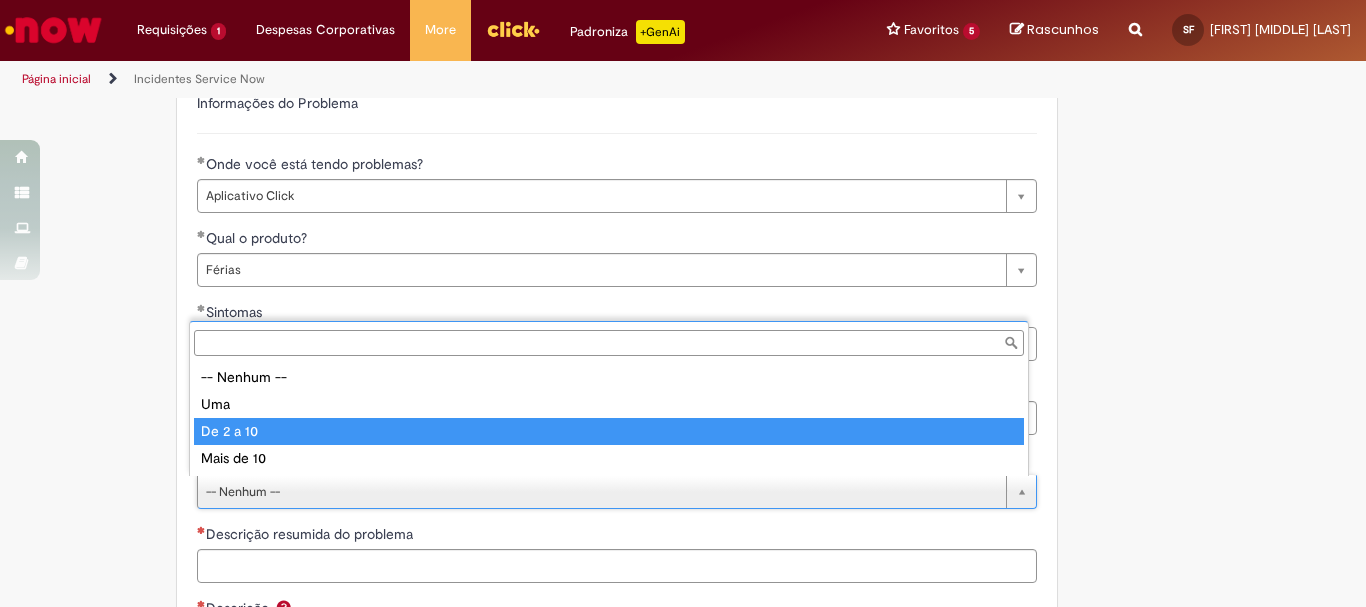 type on "*********" 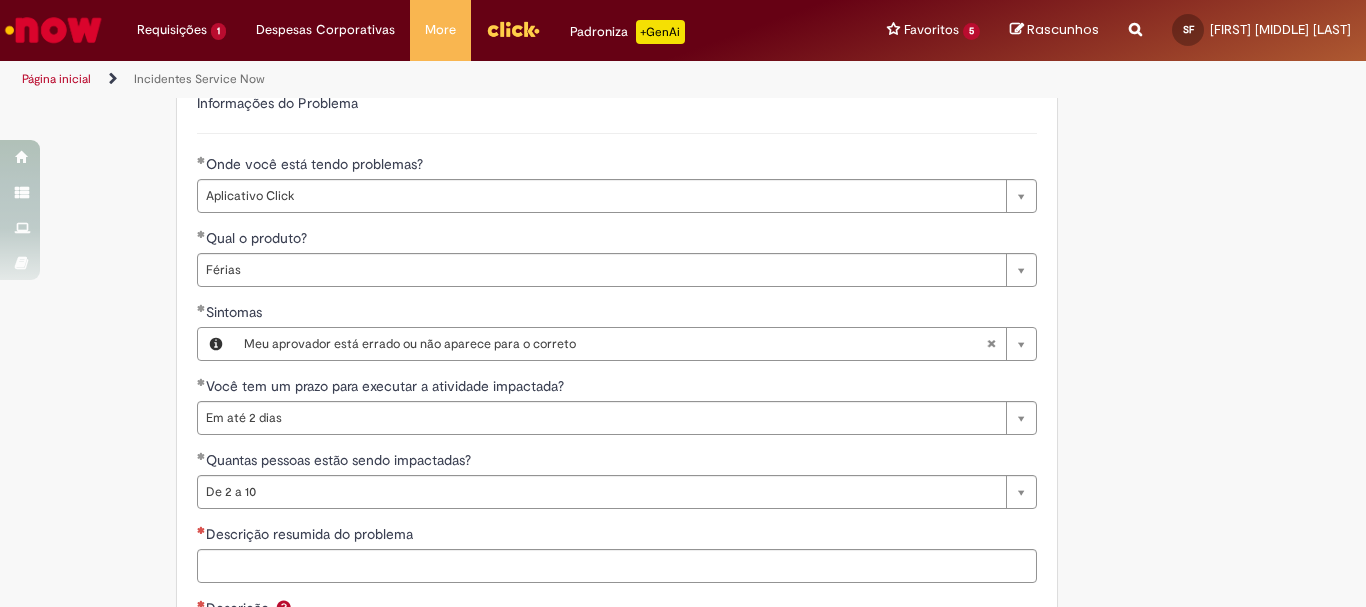 click on "Adicionar a Favoritos
Incidentes Service Now
Oferta destinada à abertura de incidentes no ServiceNow.
Para Relatar Incidentes em Produtos Específicos da Plataforma ServiceNow
Abra este registro para relatar problemas relacionados a funcionalidades que estavam operando corretamente anteriormente, mas que agora não estão funcionando ou estão apresentando falhas. Esse incidente pode estar associado a um dos seguintes produtos da plataforma ServiceNow ou sistemas internos:
Click
Now
Lupi
Now One
Se o seu problema for relacionado a sistemas externos ou plataformas fora do escopo da ServiceNow, como:
SAP
VD
Workday
Office 365
ConectaFahz
Aurora
WMS
BEES
Authenticator     entre outros...
Por favor, abra um incidente no  Portal NOW Global.
Importante
Urgência Grupo resolvedor" at bounding box center [683, 68] 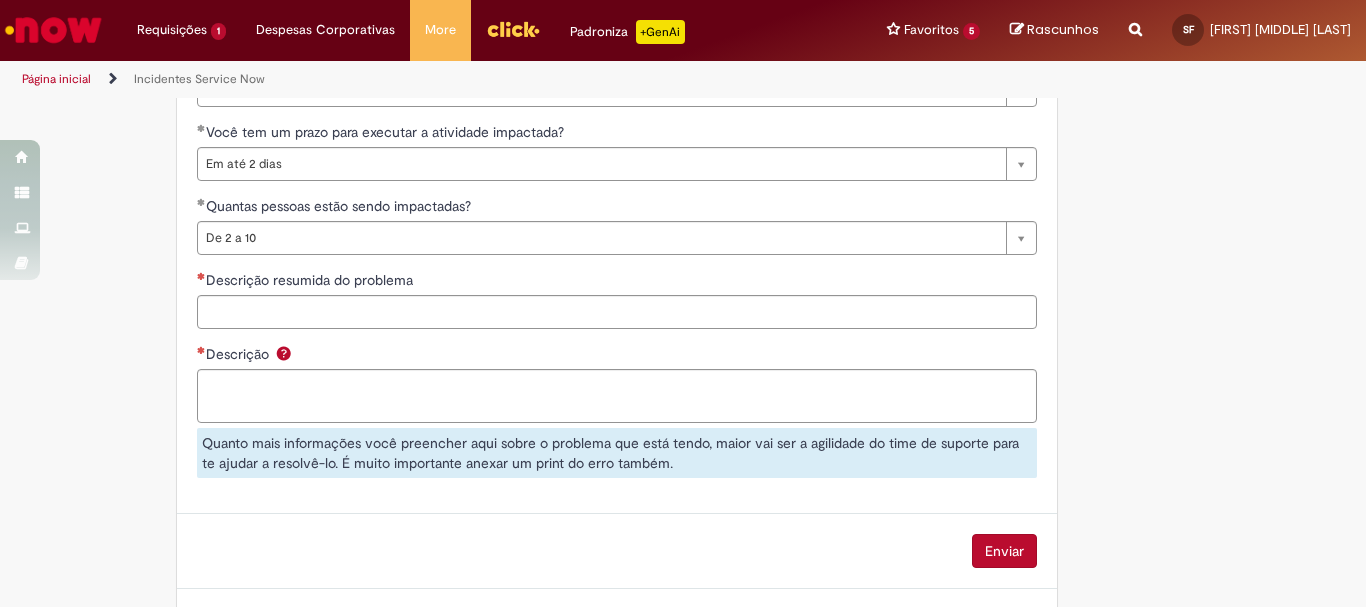 scroll, scrollTop: 1173, scrollLeft: 0, axis: vertical 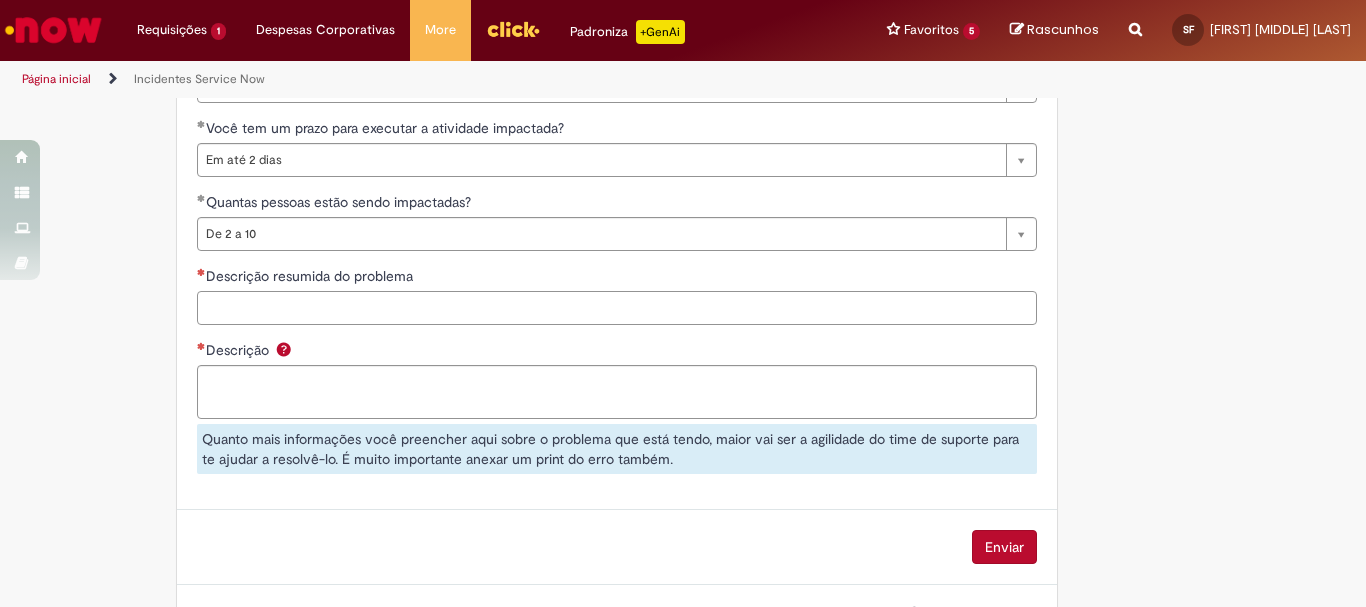 click on "Descrição resumida do problema" at bounding box center (617, 308) 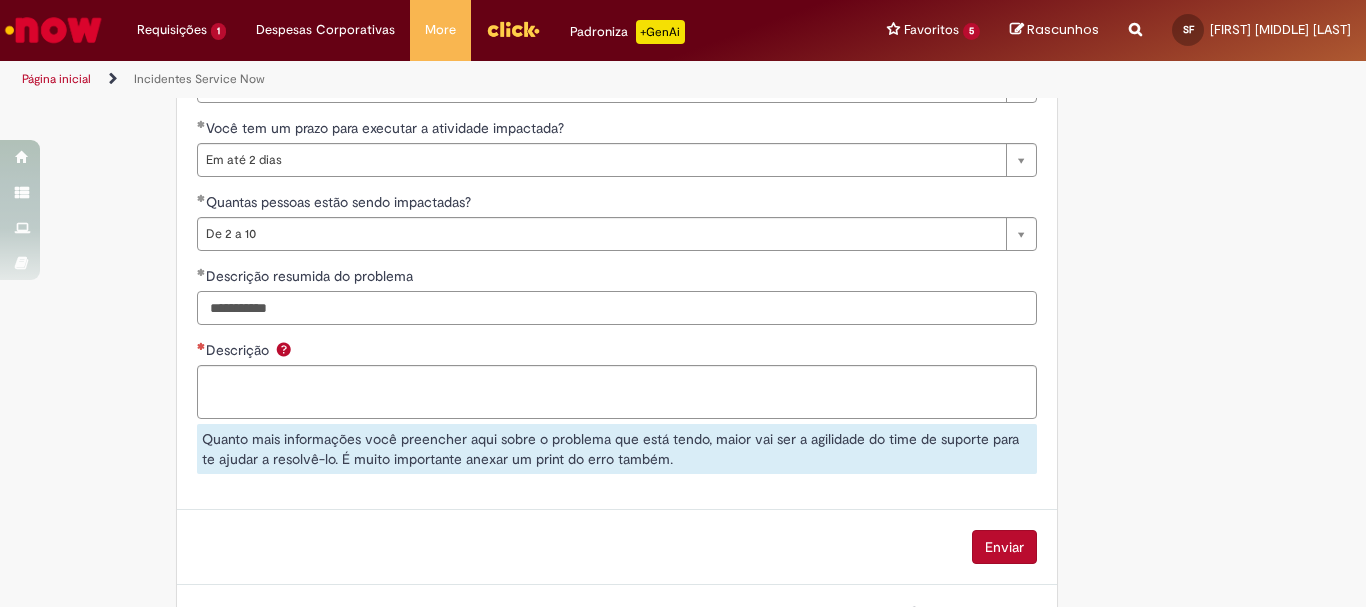 drag, startPoint x: 372, startPoint y: 303, endPoint x: 136, endPoint y: 273, distance: 237.89914 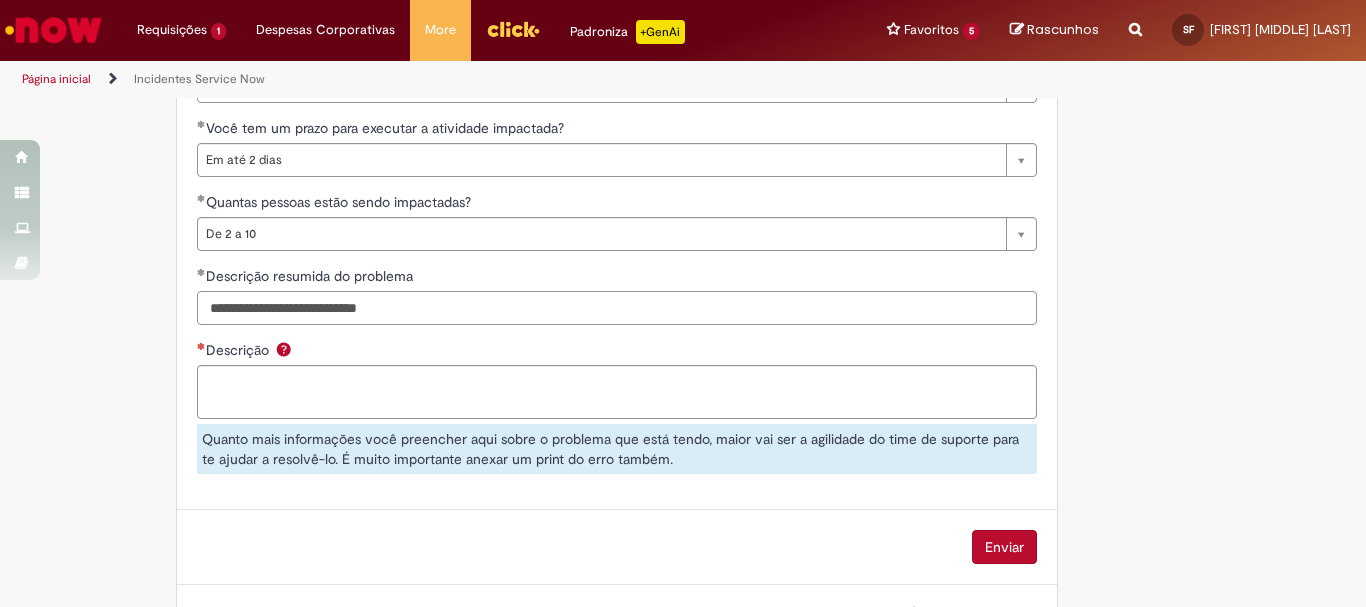type on "**********" 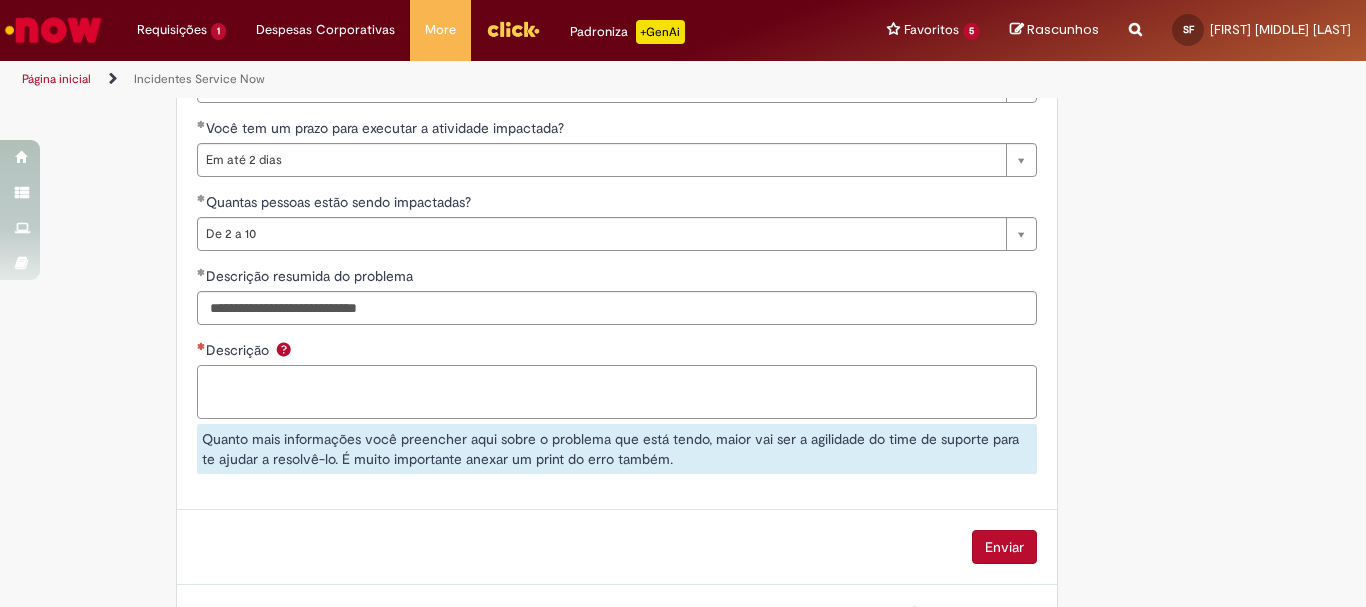 click on "Descrição" at bounding box center (617, 392) 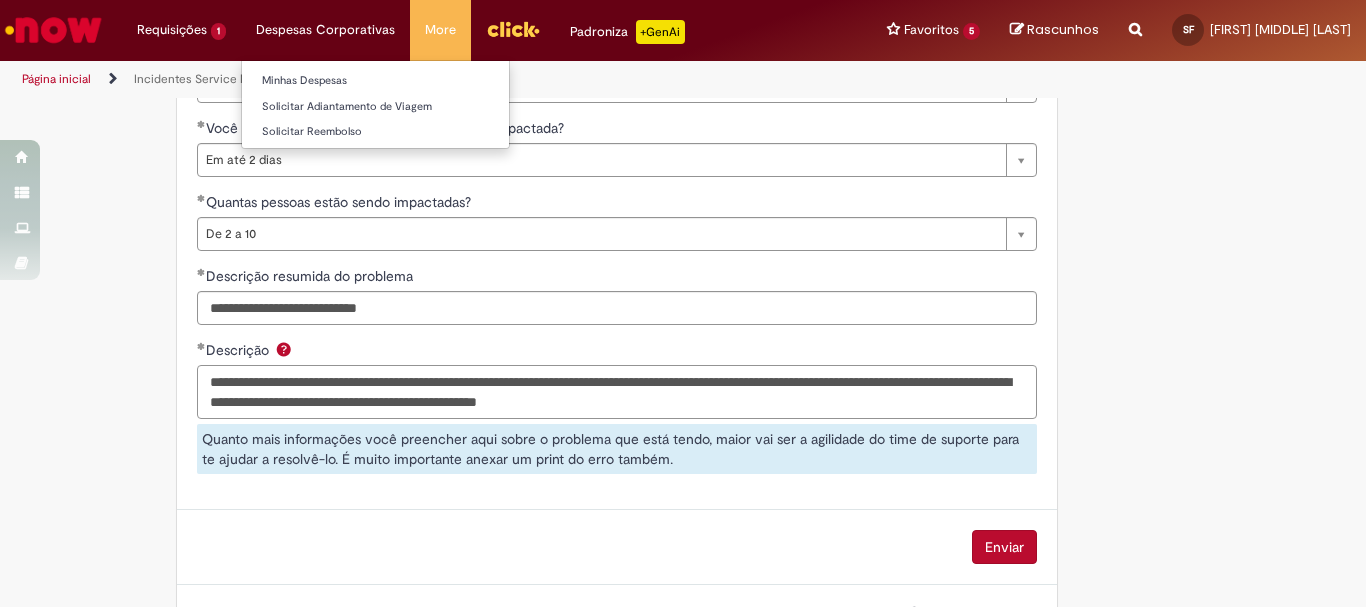 type on "**********" 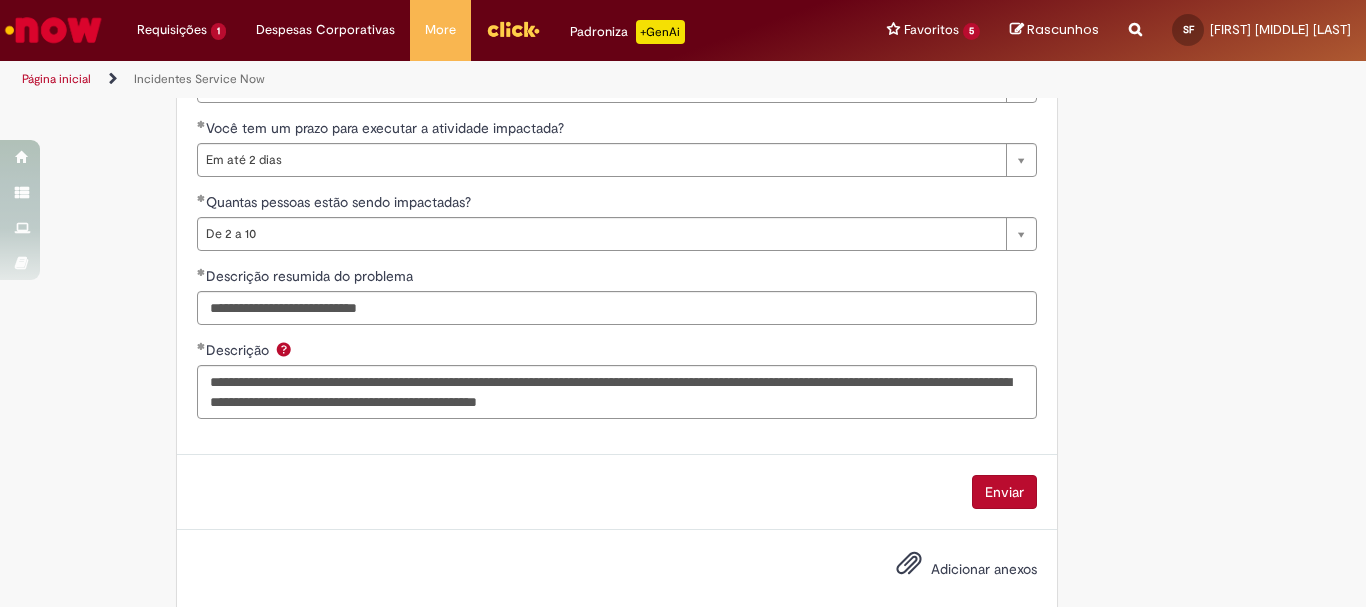 click at bounding box center [909, 564] 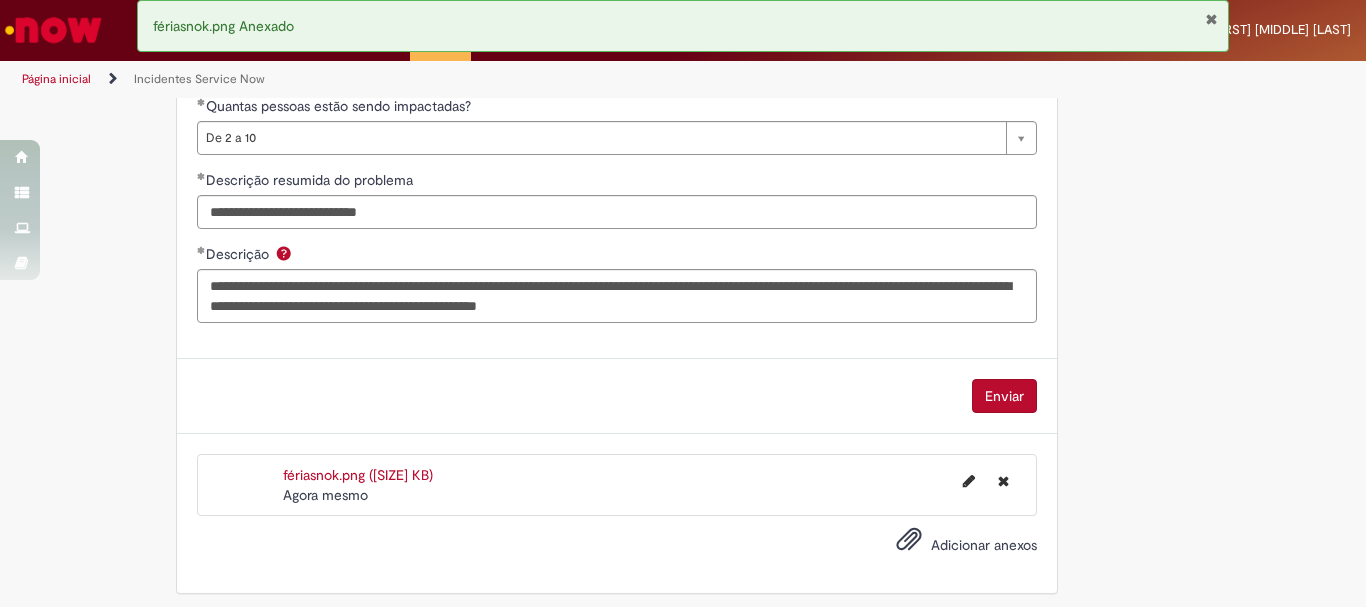 click on "Enviar" at bounding box center (1004, 396) 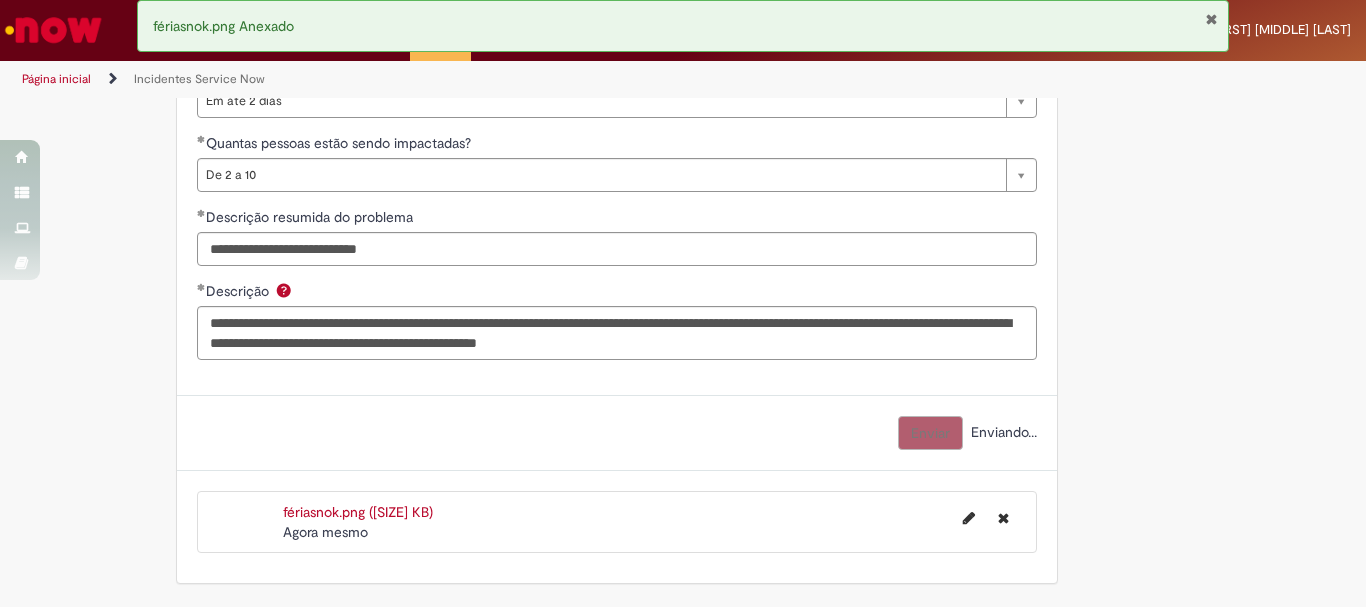 scroll, scrollTop: 1232, scrollLeft: 0, axis: vertical 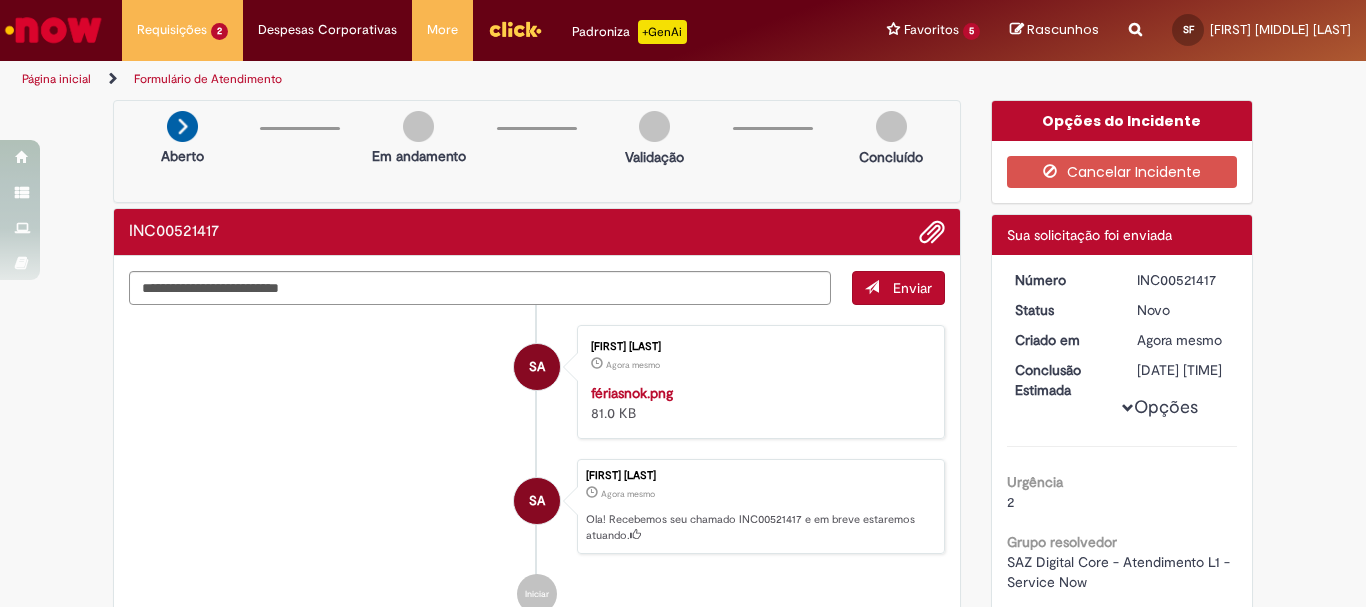drag, startPoint x: 1116, startPoint y: 289, endPoint x: 1226, endPoint y: 277, distance: 110.65261 